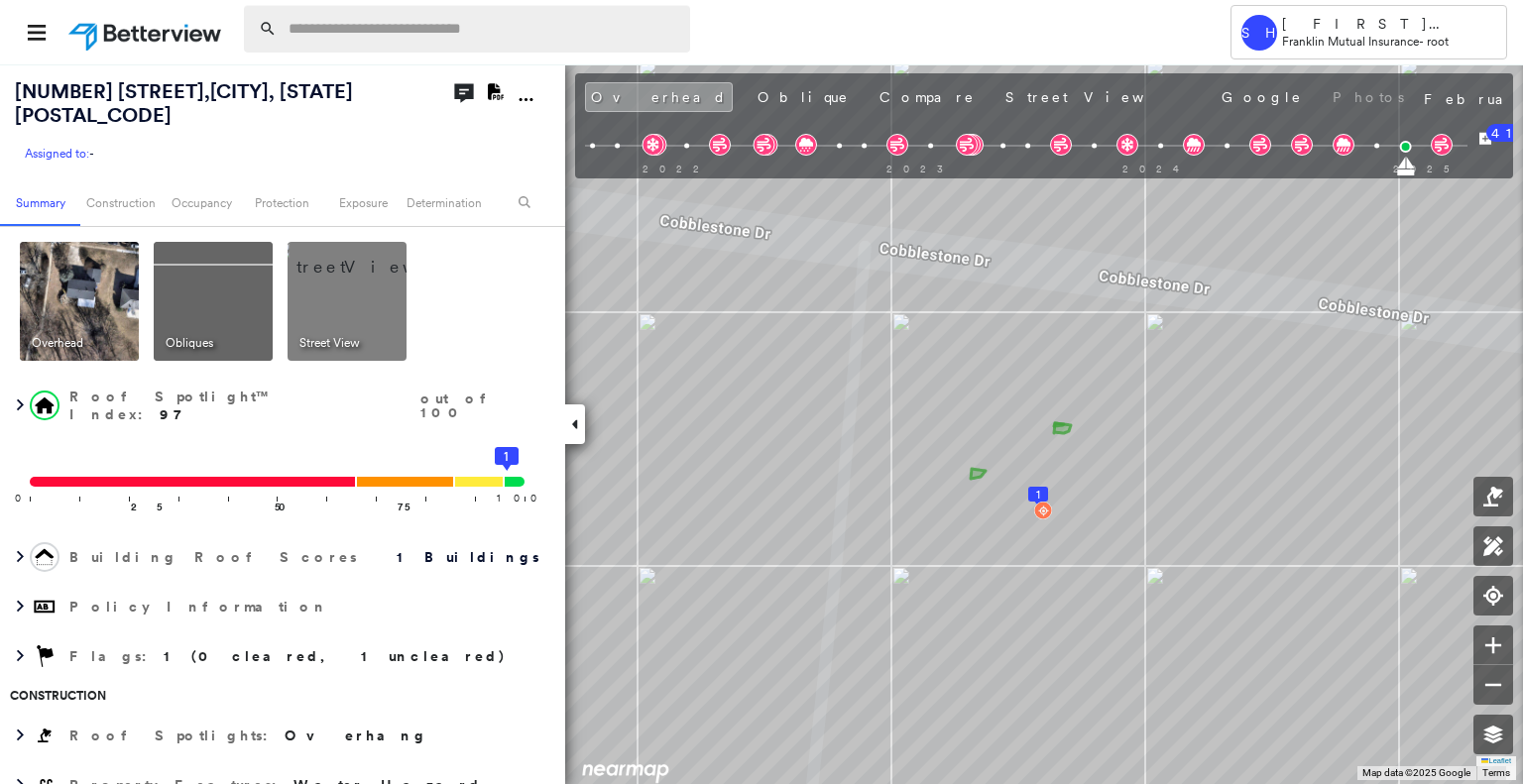 scroll, scrollTop: 0, scrollLeft: 0, axis: both 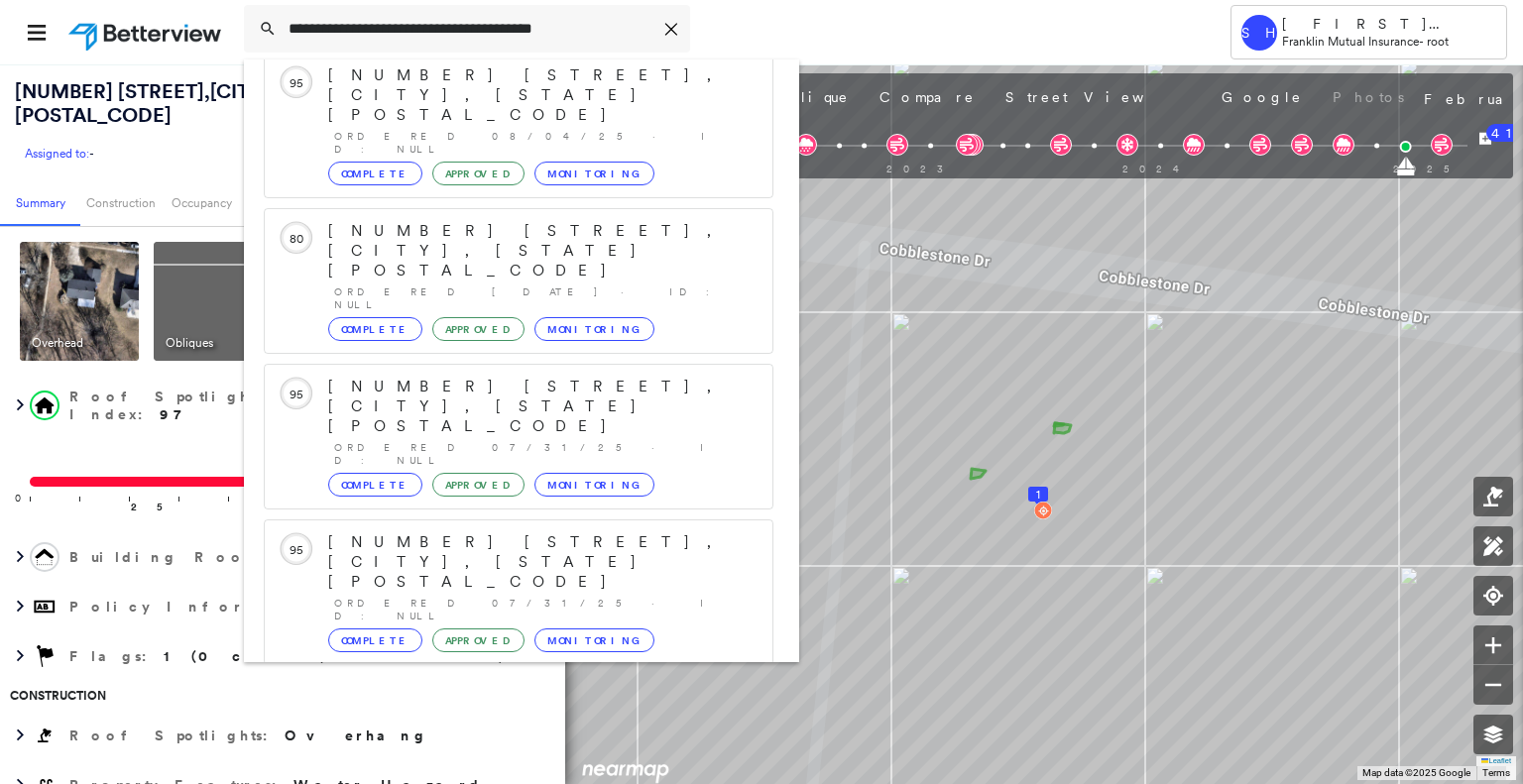 type on "**********" 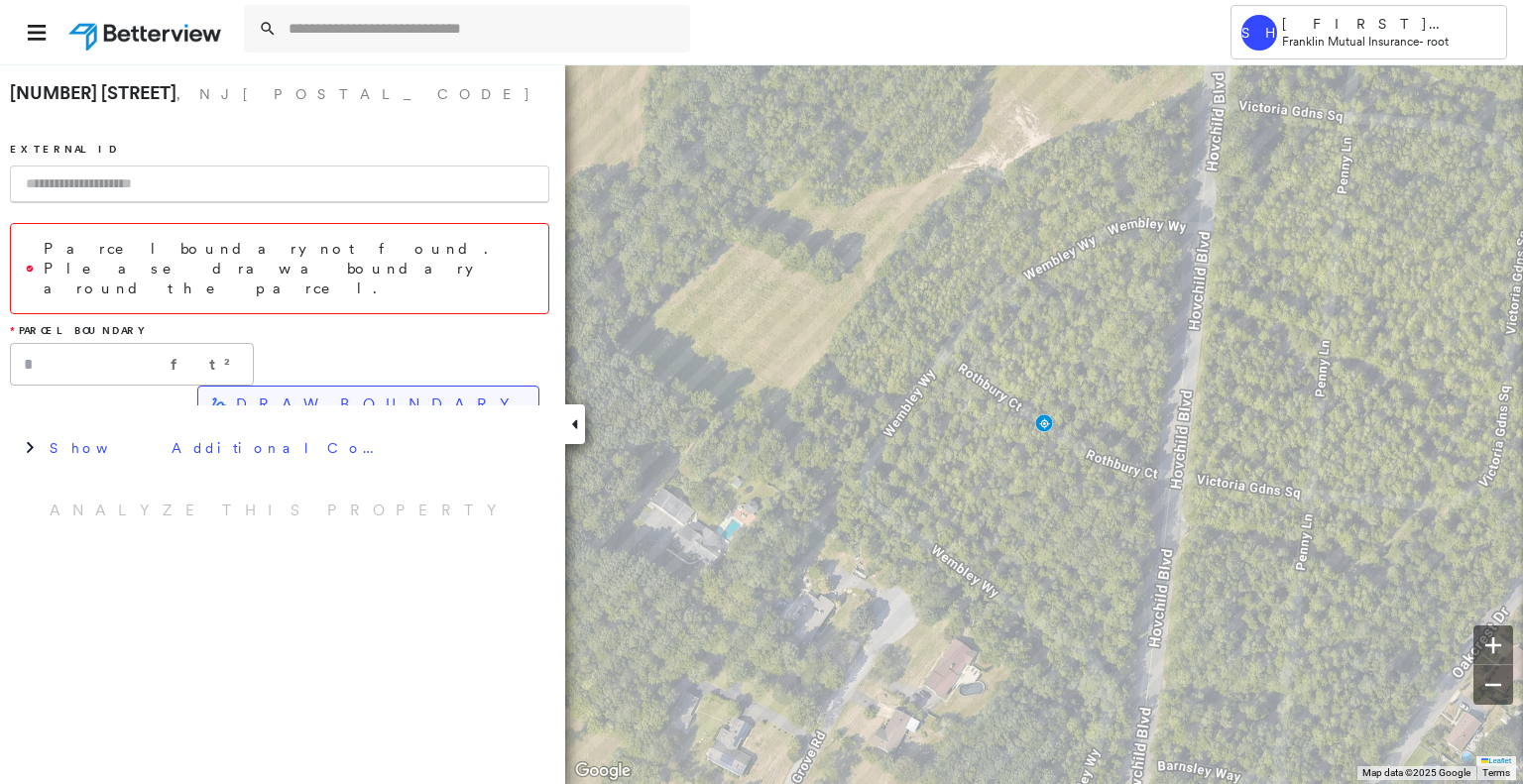 click on "DRAW BOUNDARY" at bounding box center (368, 404) 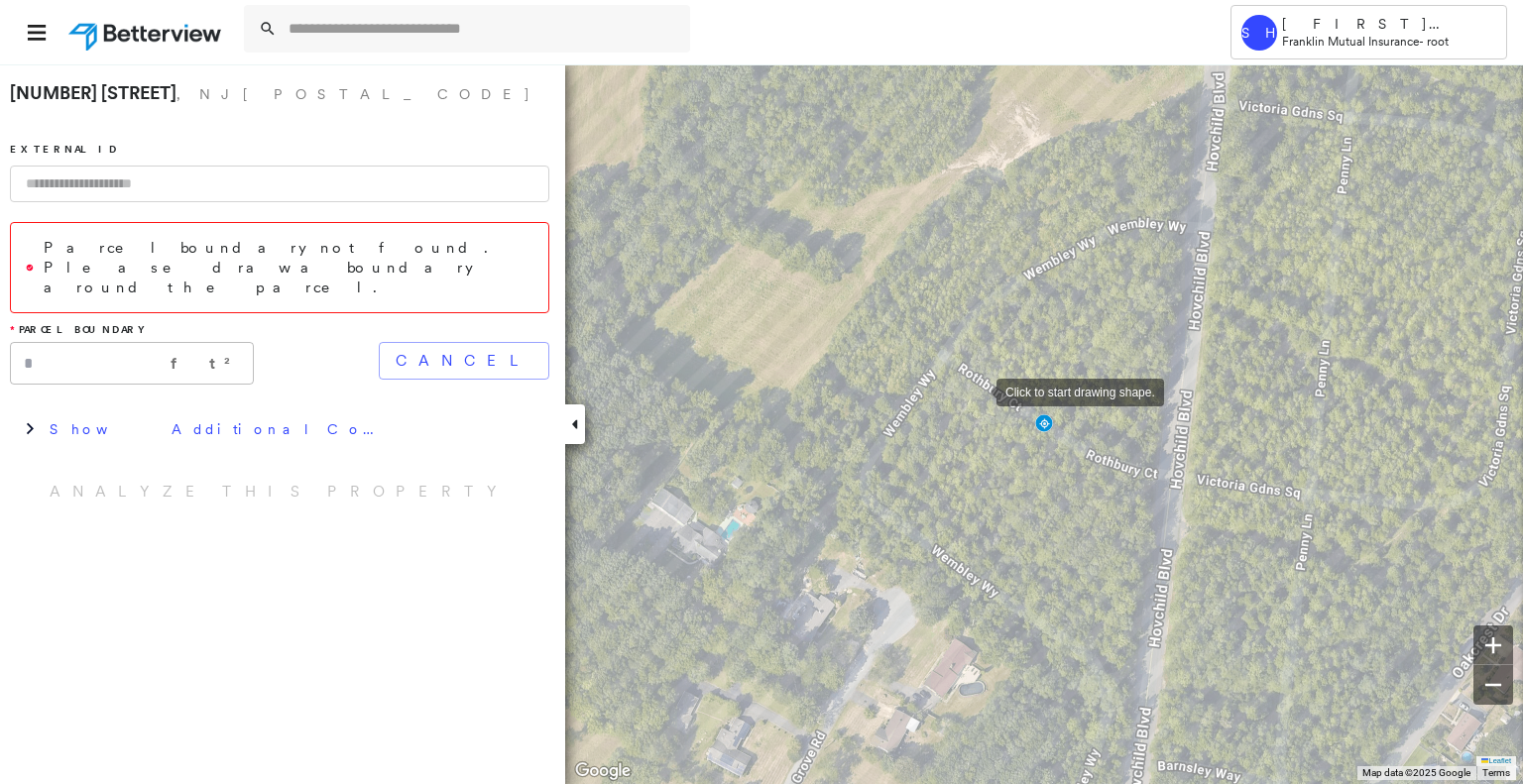 click at bounding box center [977, 391] 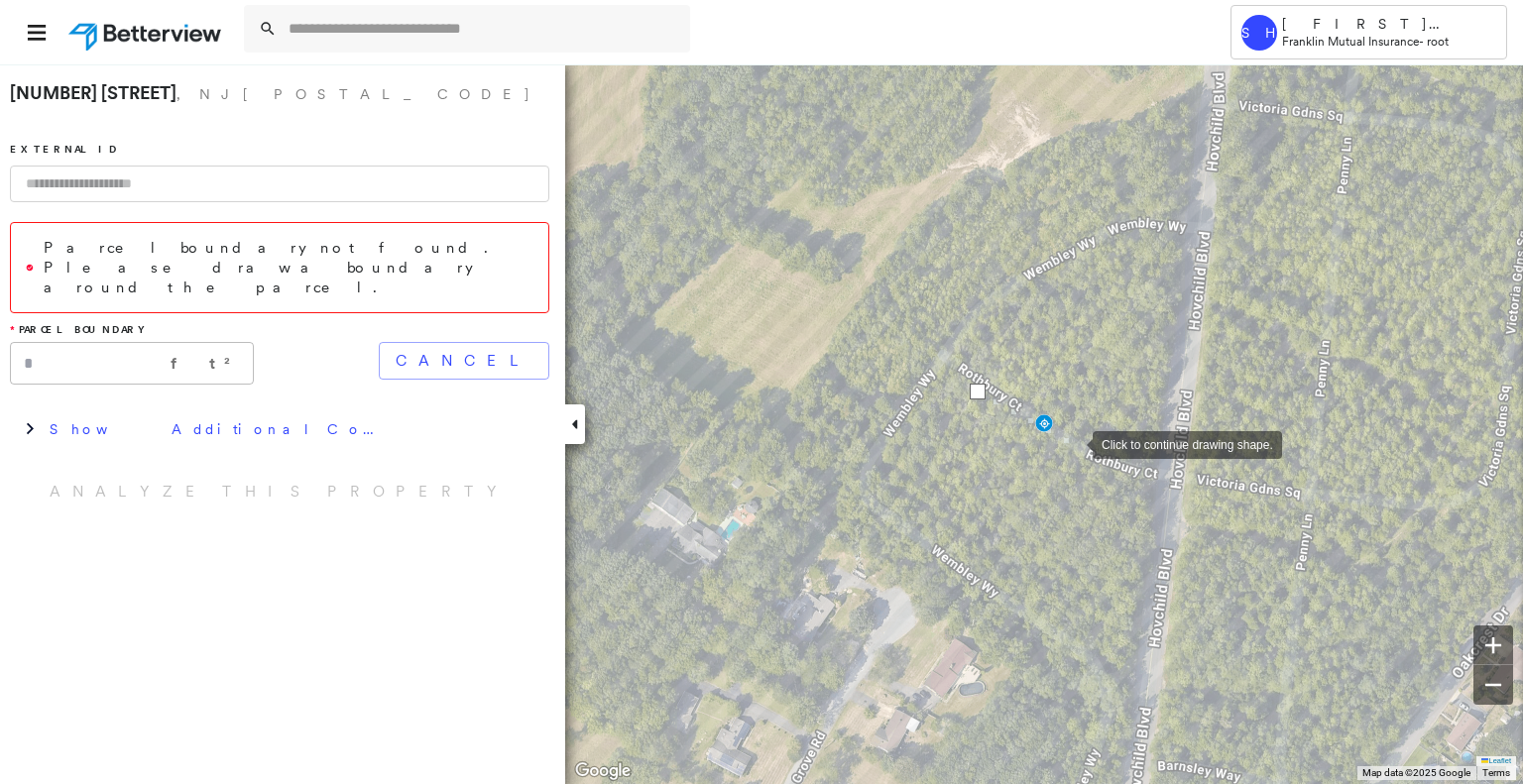 drag, startPoint x: 1073, startPoint y: 443, endPoint x: 1061, endPoint y: 457, distance: 18.439089 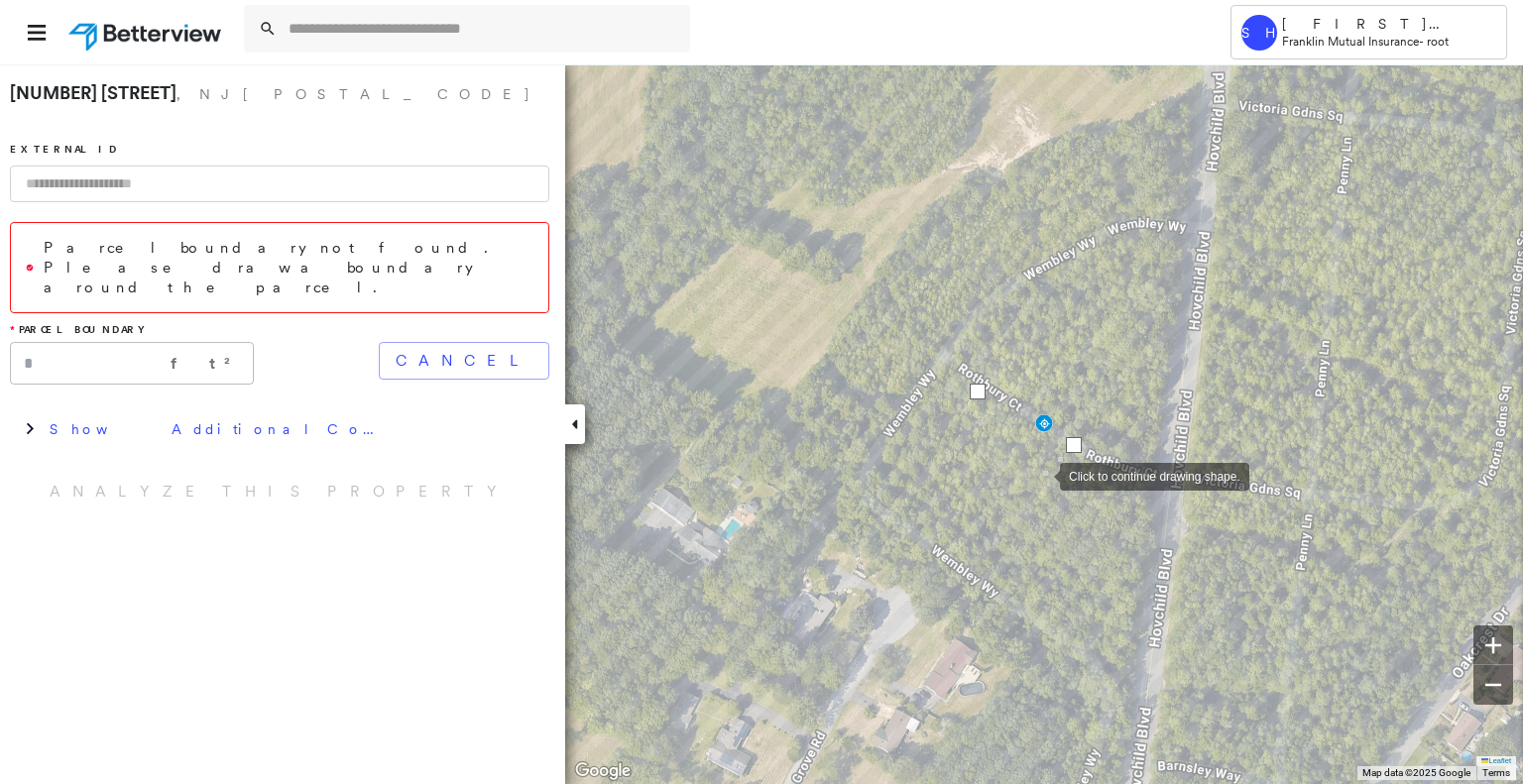 click at bounding box center (1040, 475) 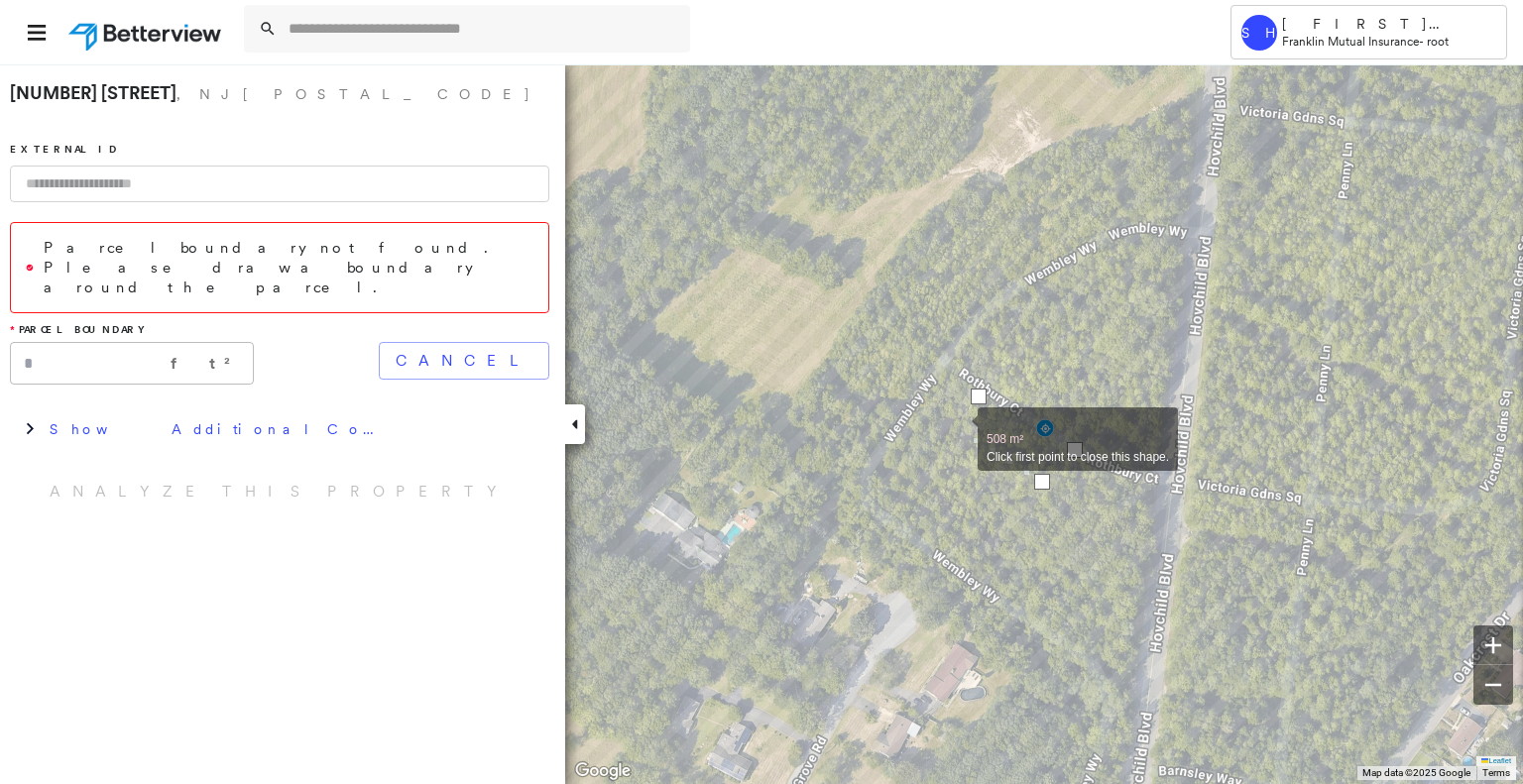 click at bounding box center (958, 428) 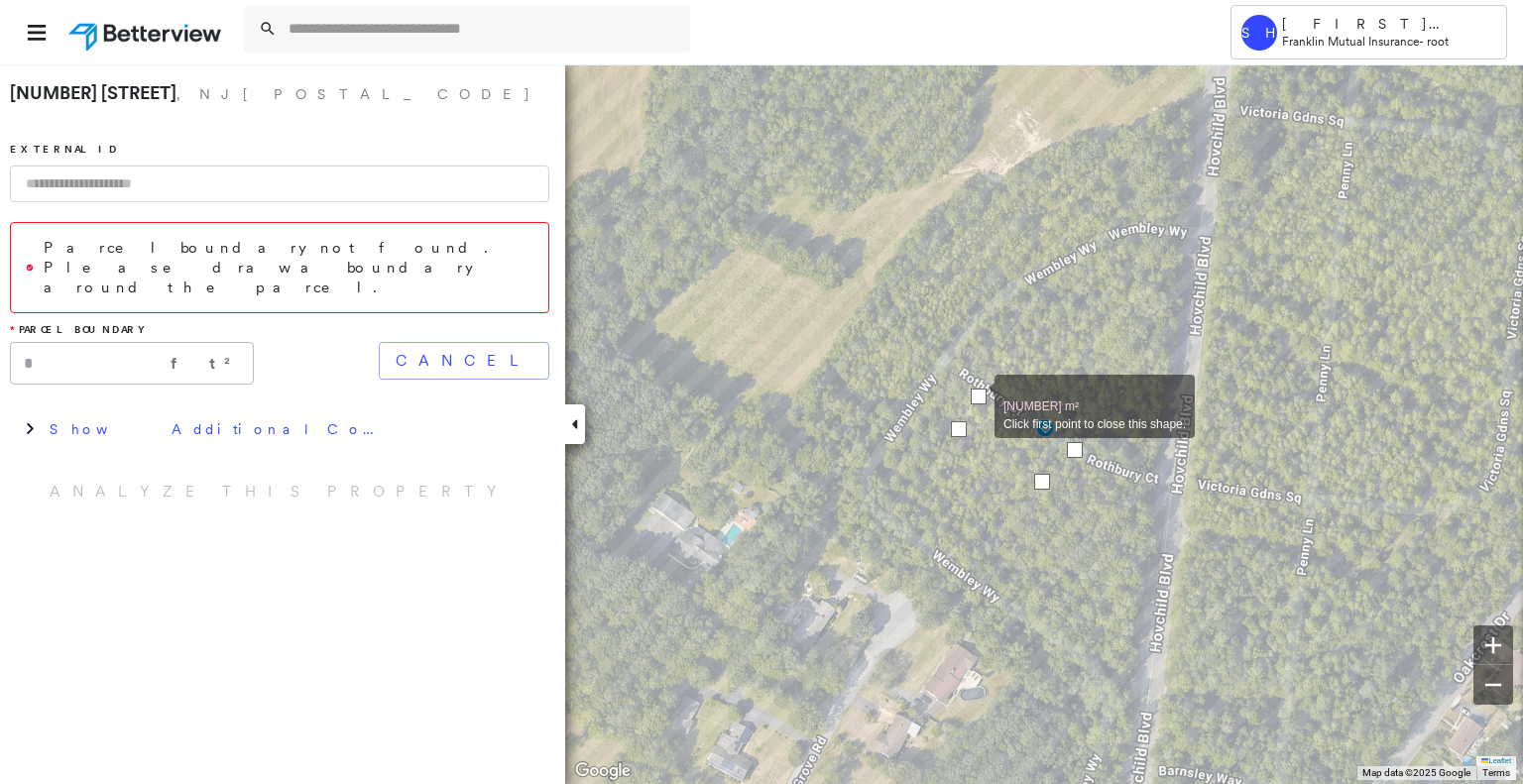click at bounding box center [979, 396] 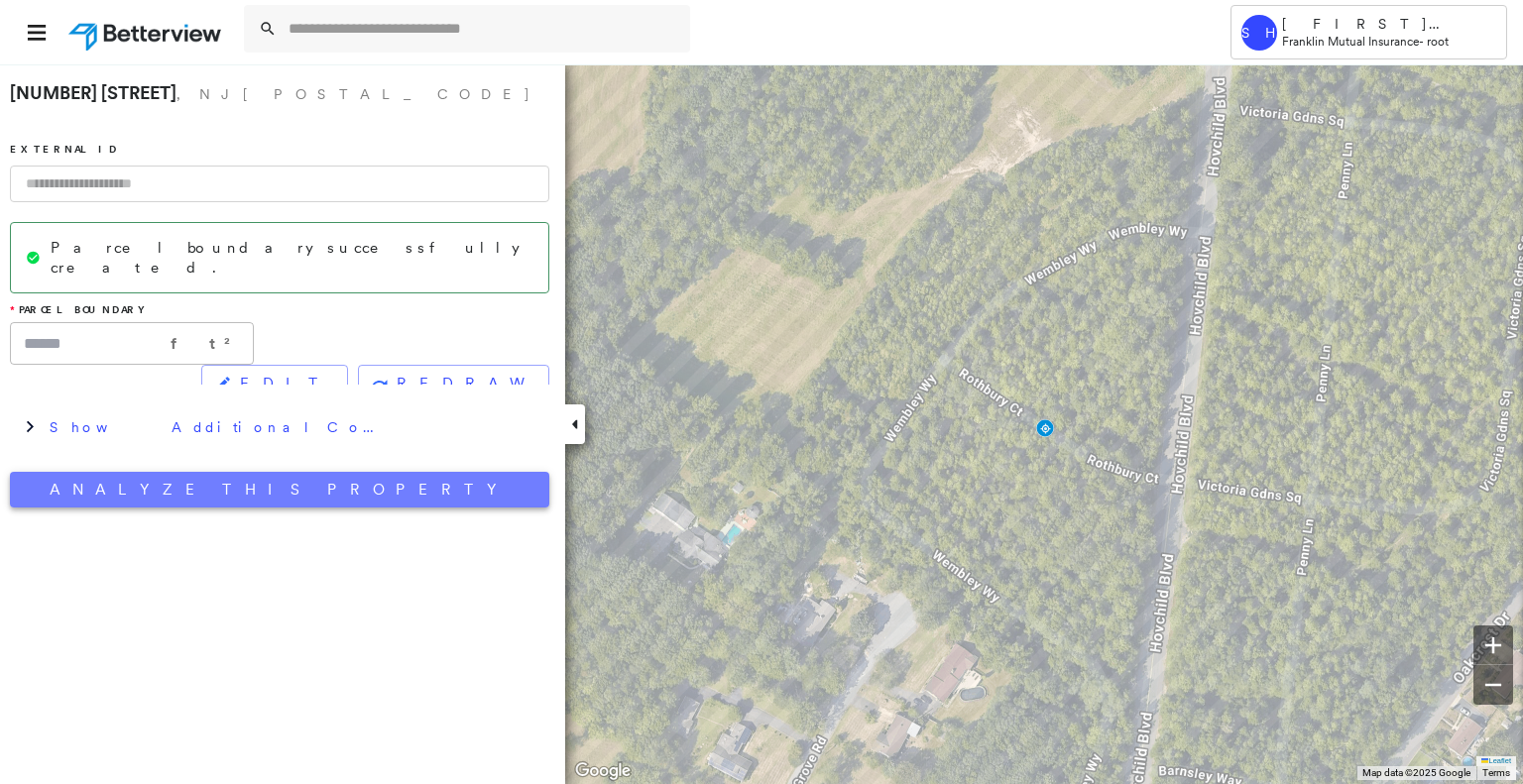 click on "Analyze This Property" at bounding box center [280, 490] 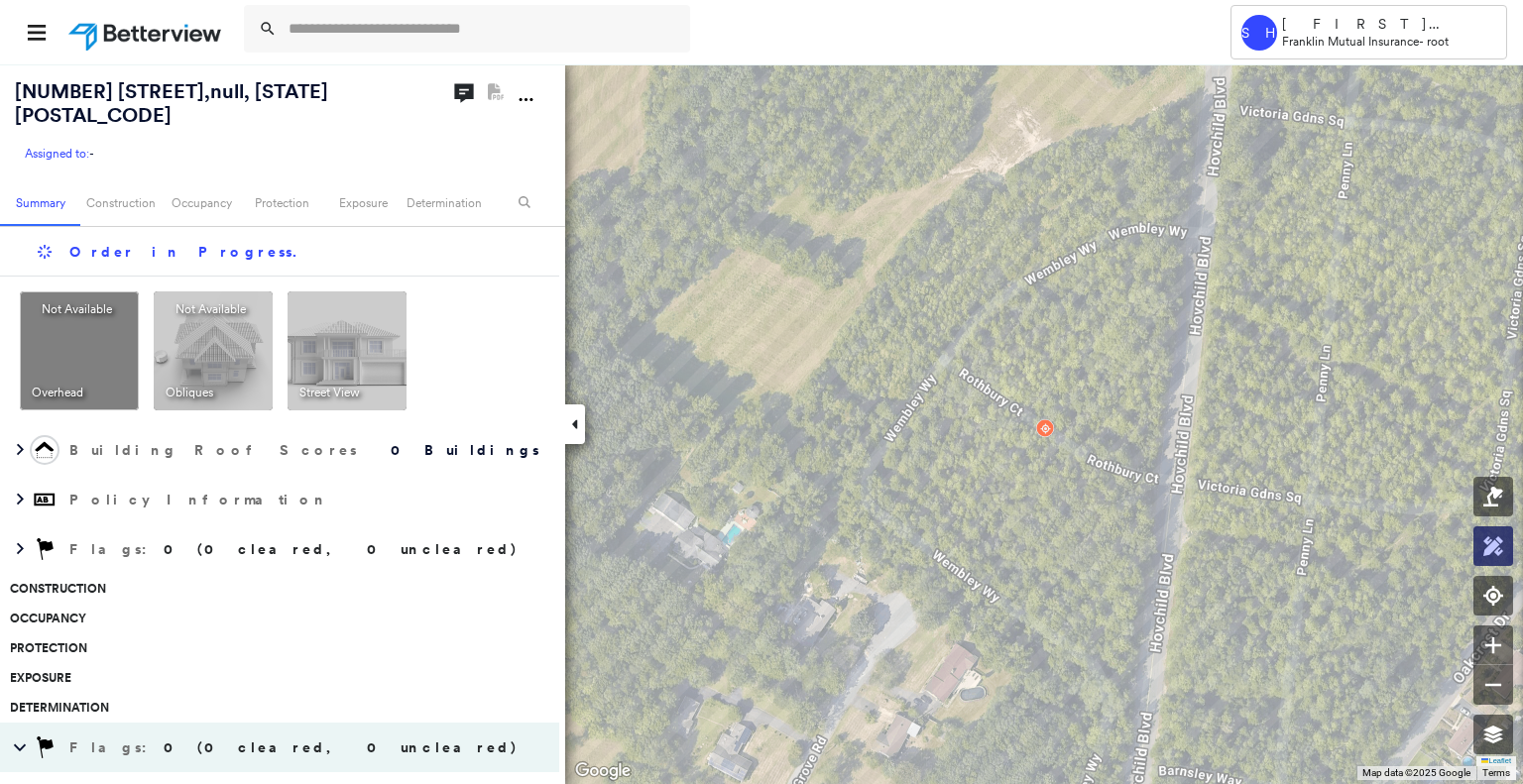 click 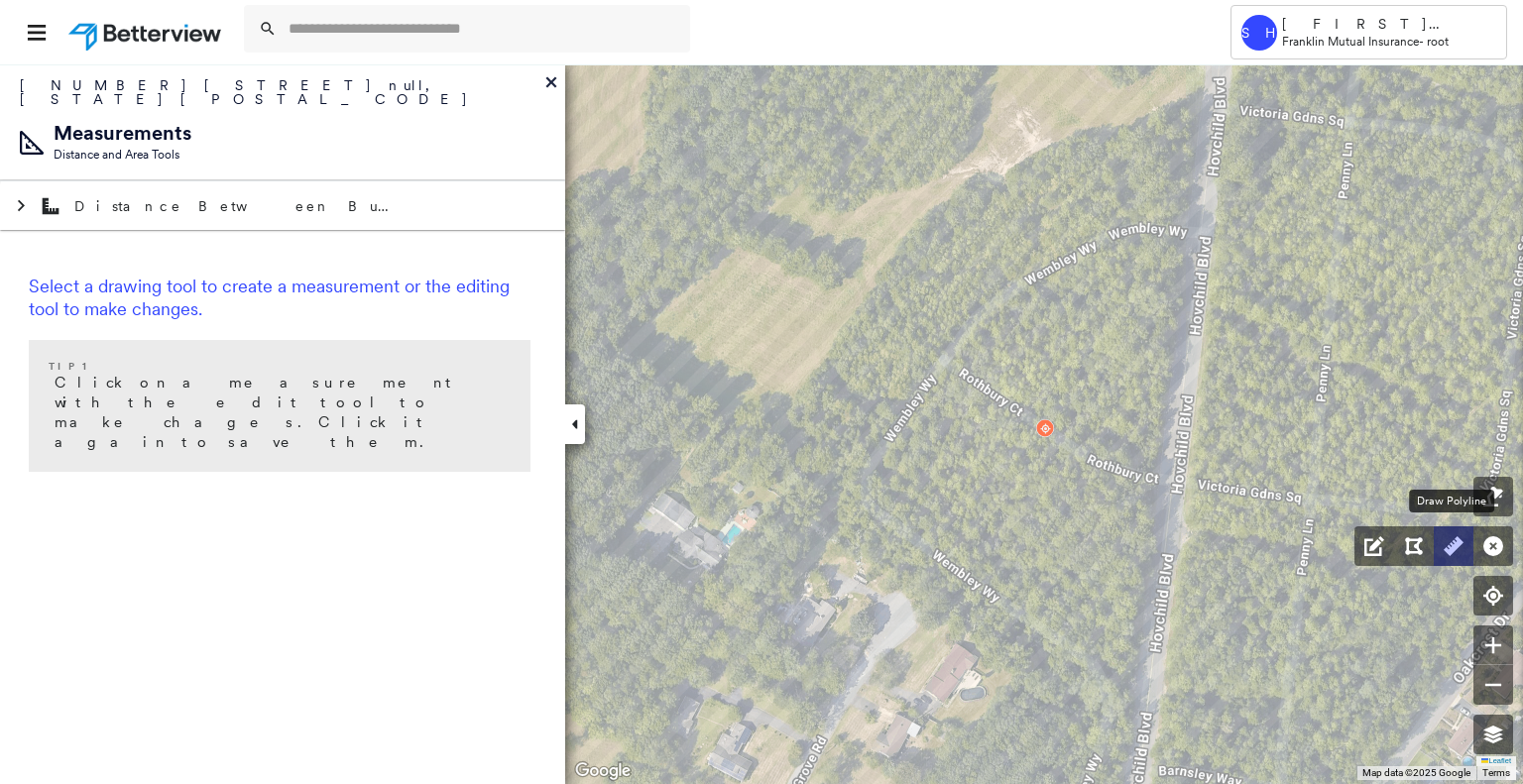 click 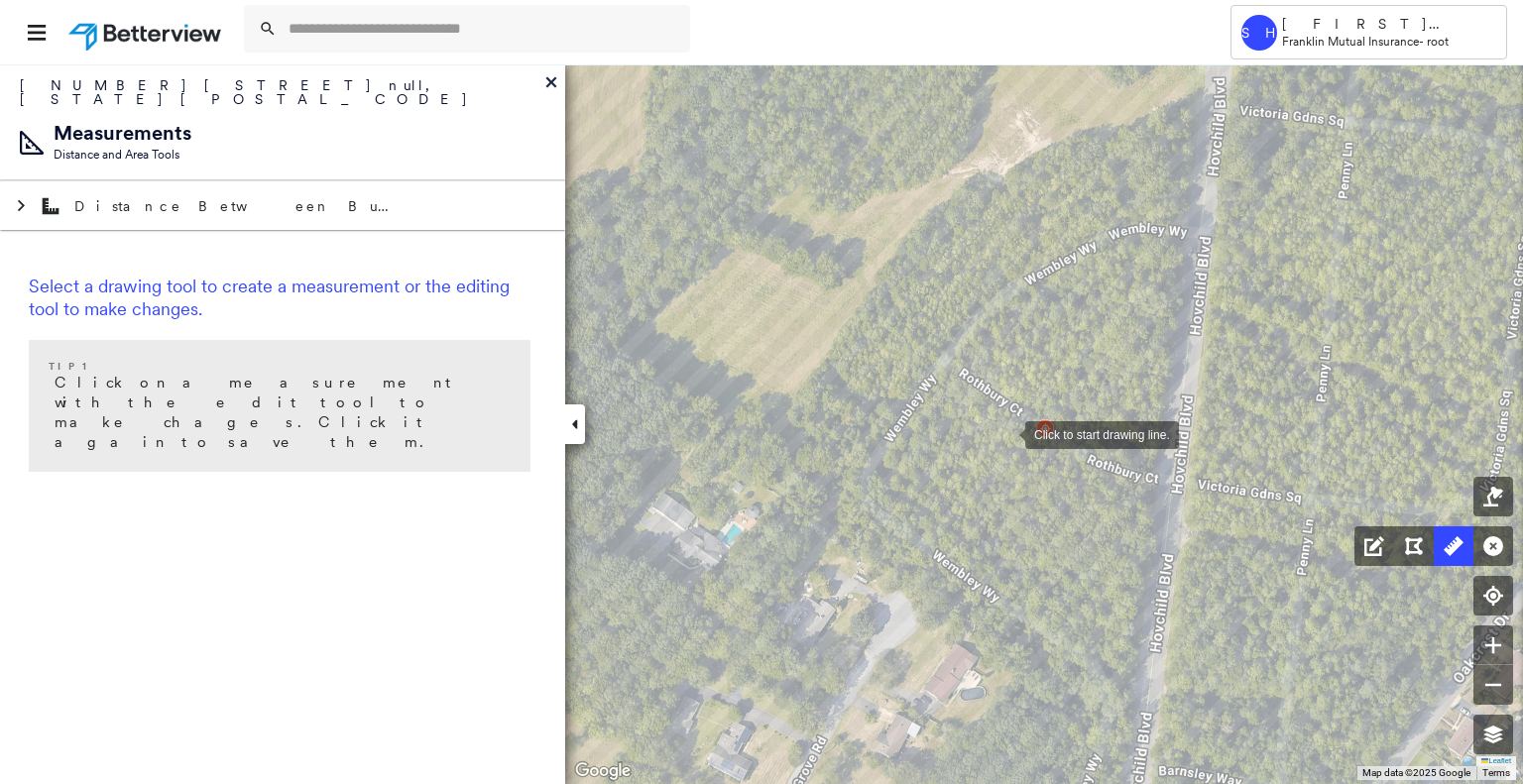 click at bounding box center (1005, 433) 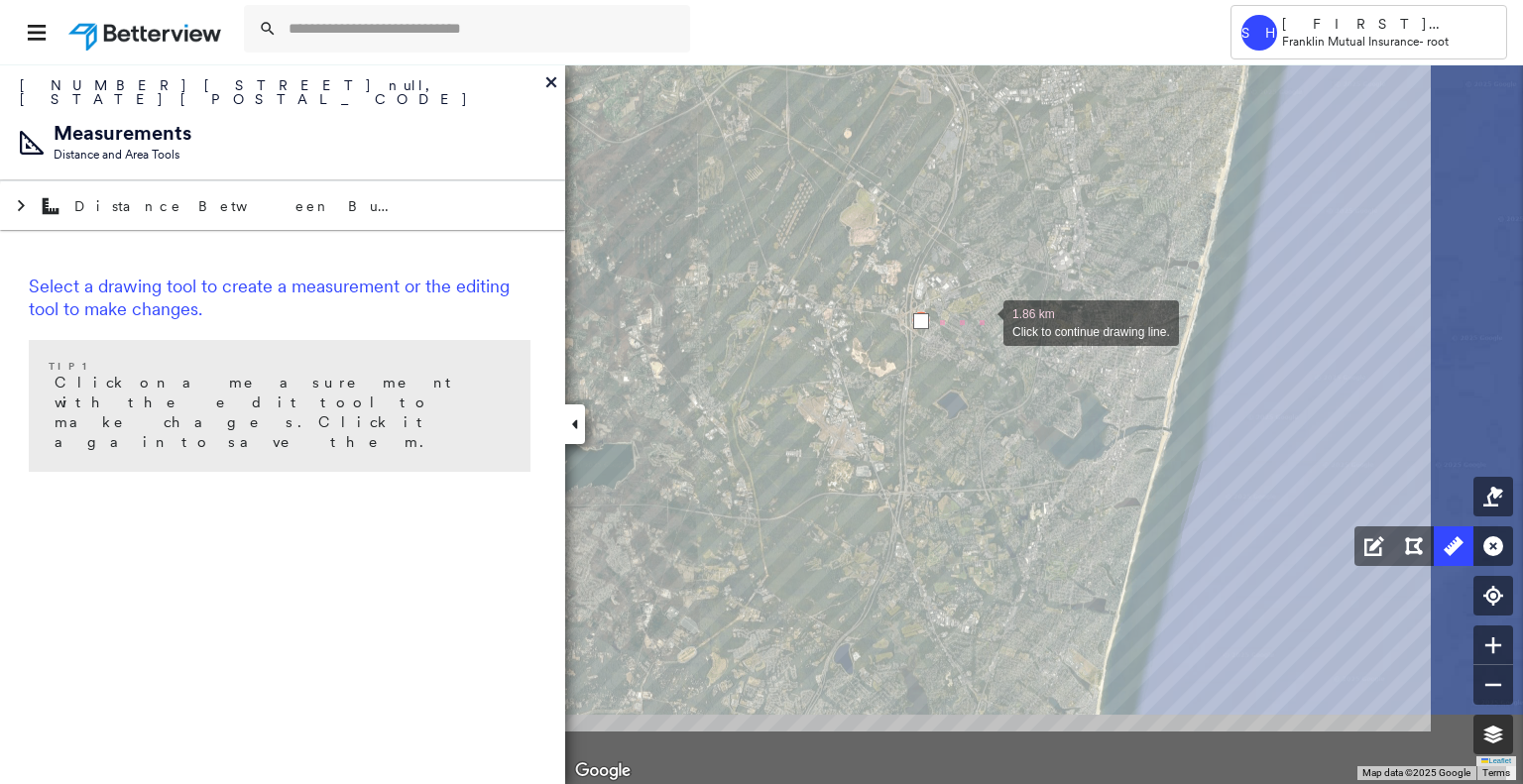 drag, startPoint x: 1244, startPoint y: 451, endPoint x: 905, endPoint y: 300, distance: 371.1091 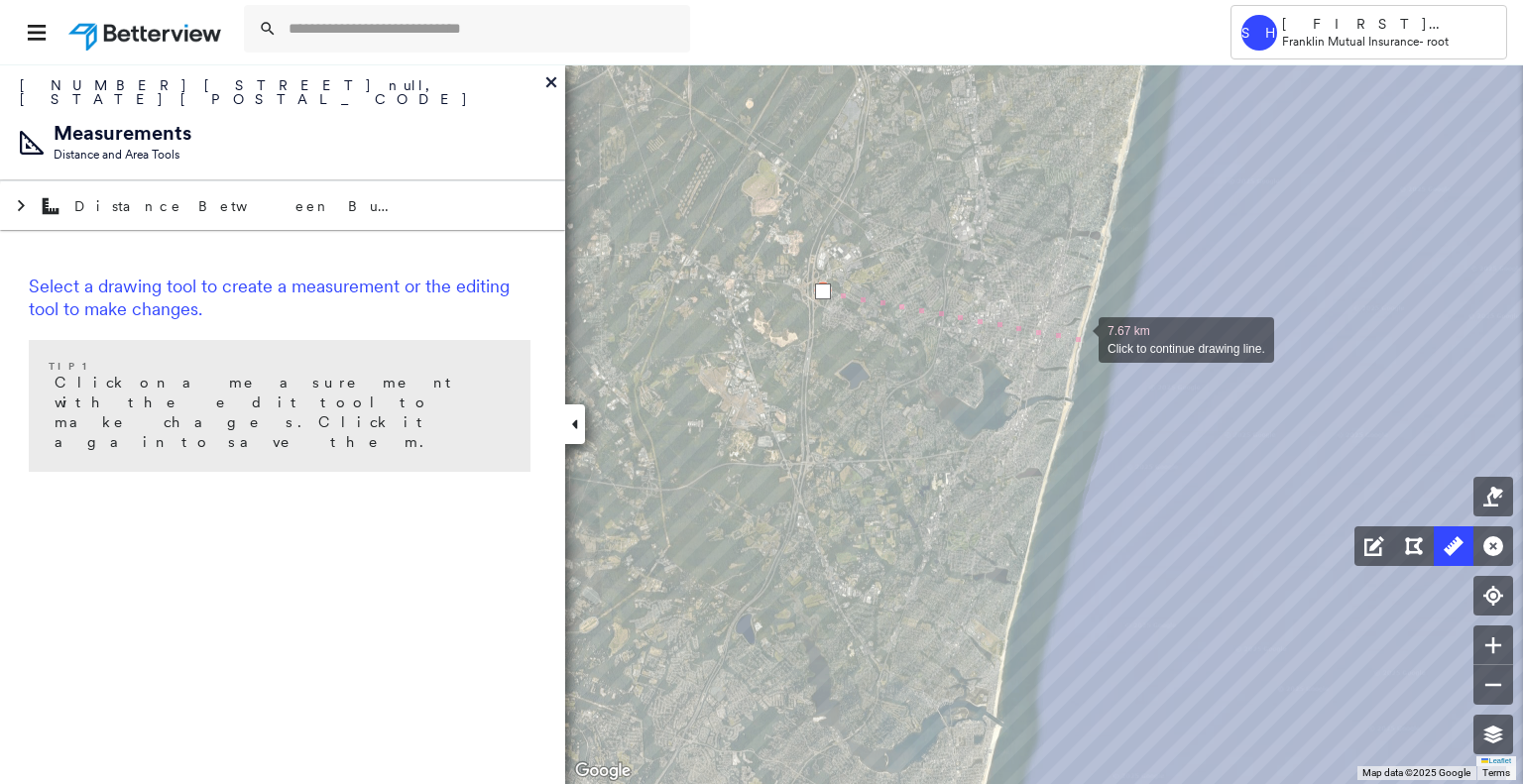click at bounding box center [1079, 338] 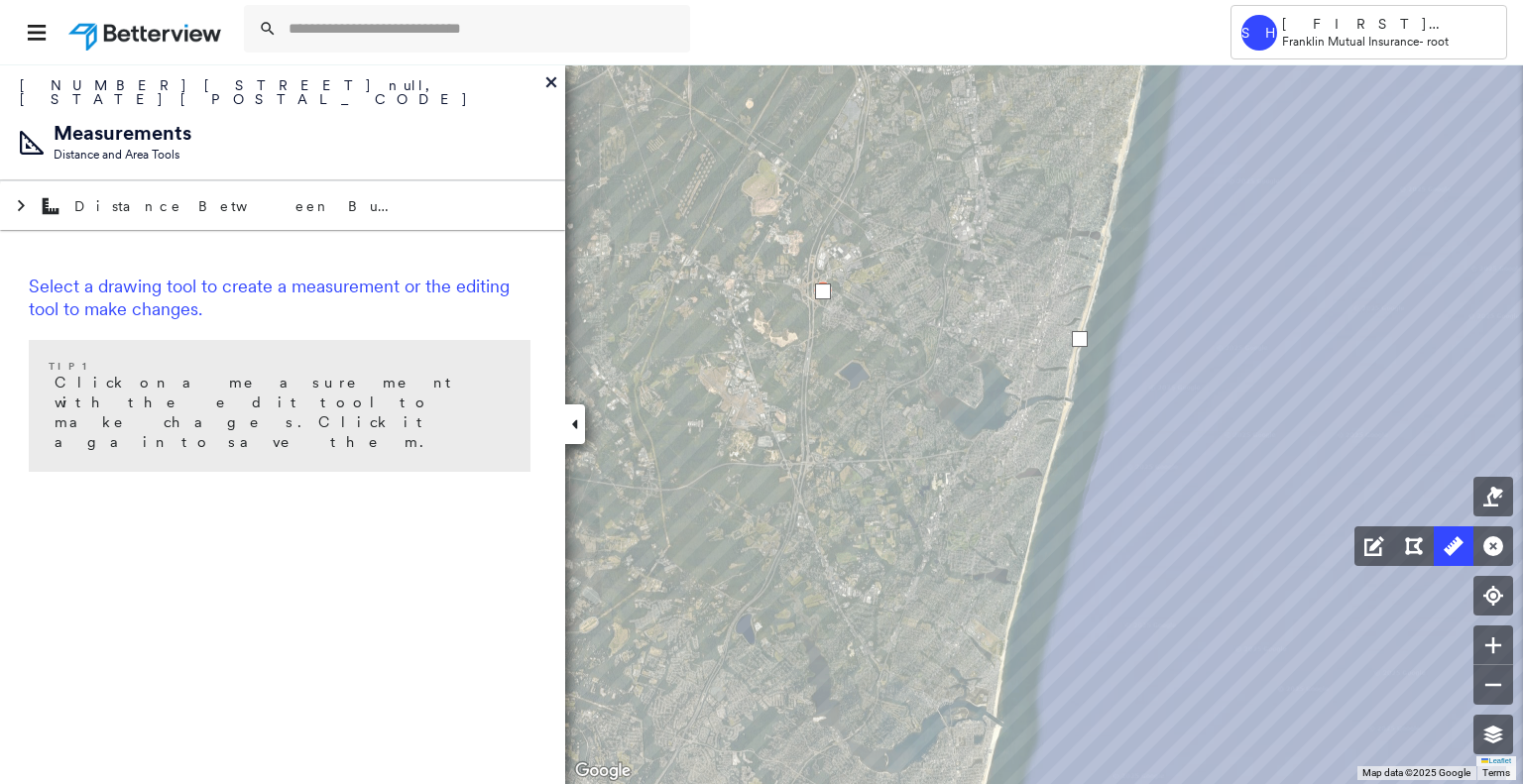 click at bounding box center (1080, 339) 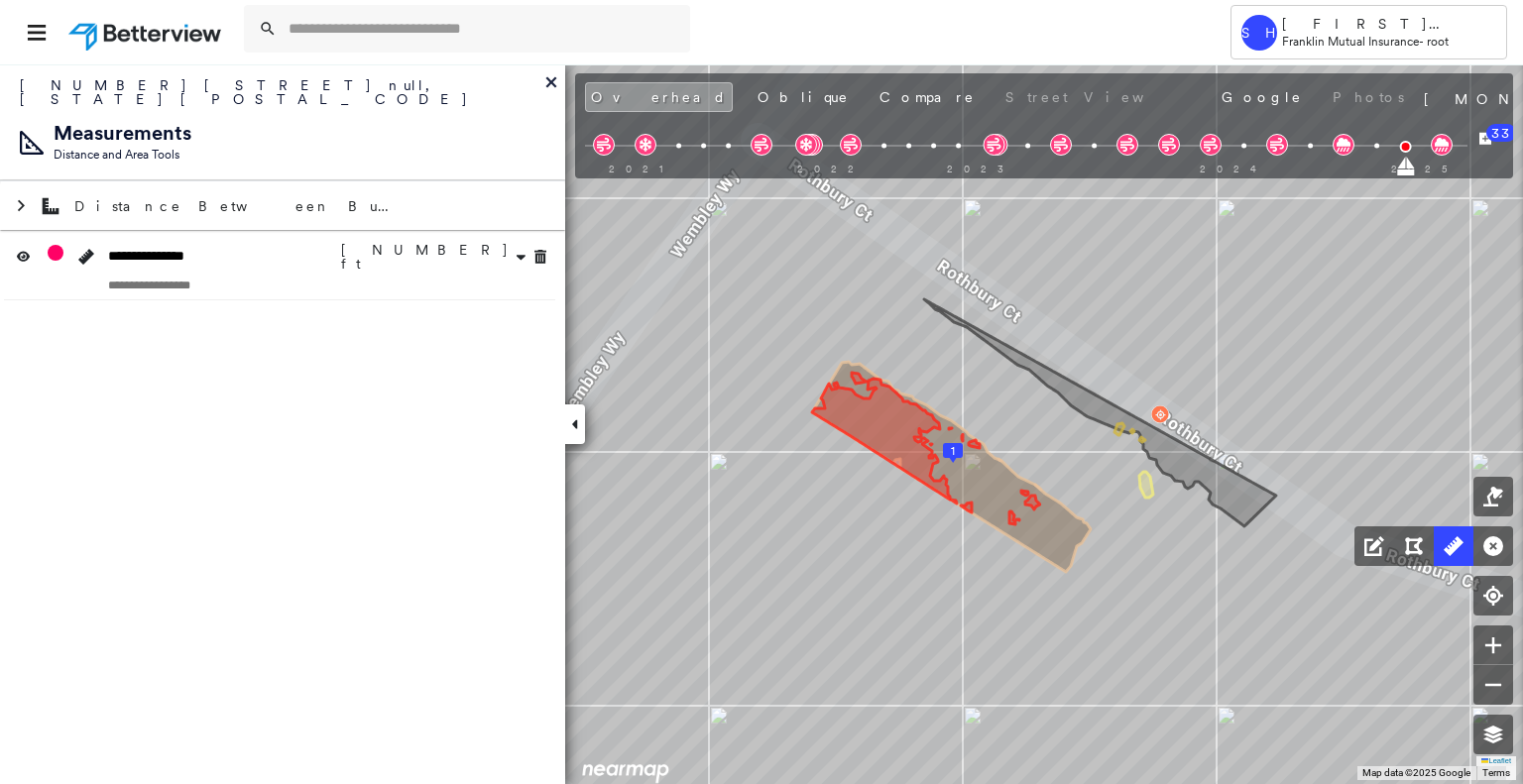 click on "**********" at bounding box center [283, 423] 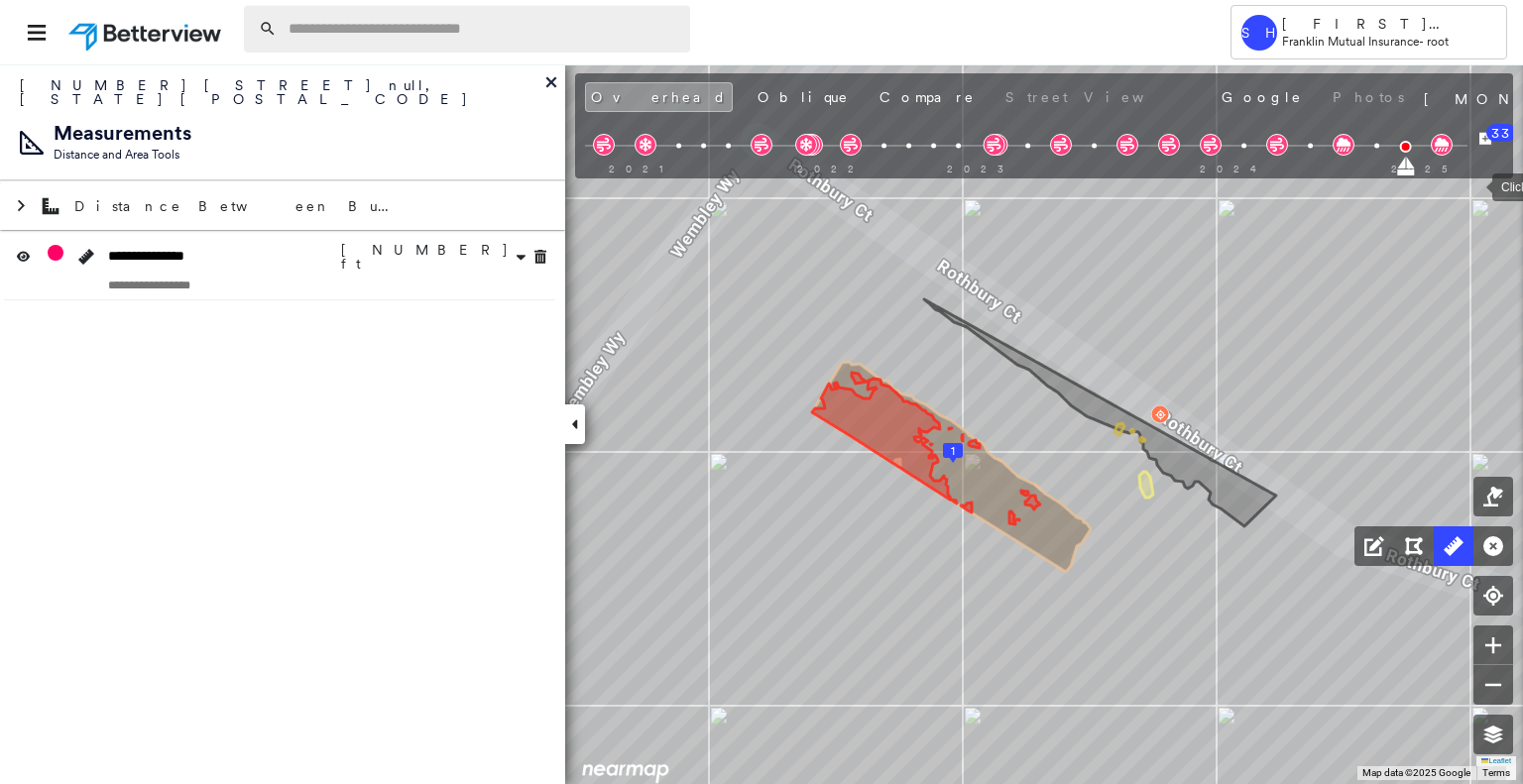click at bounding box center [483, 29] 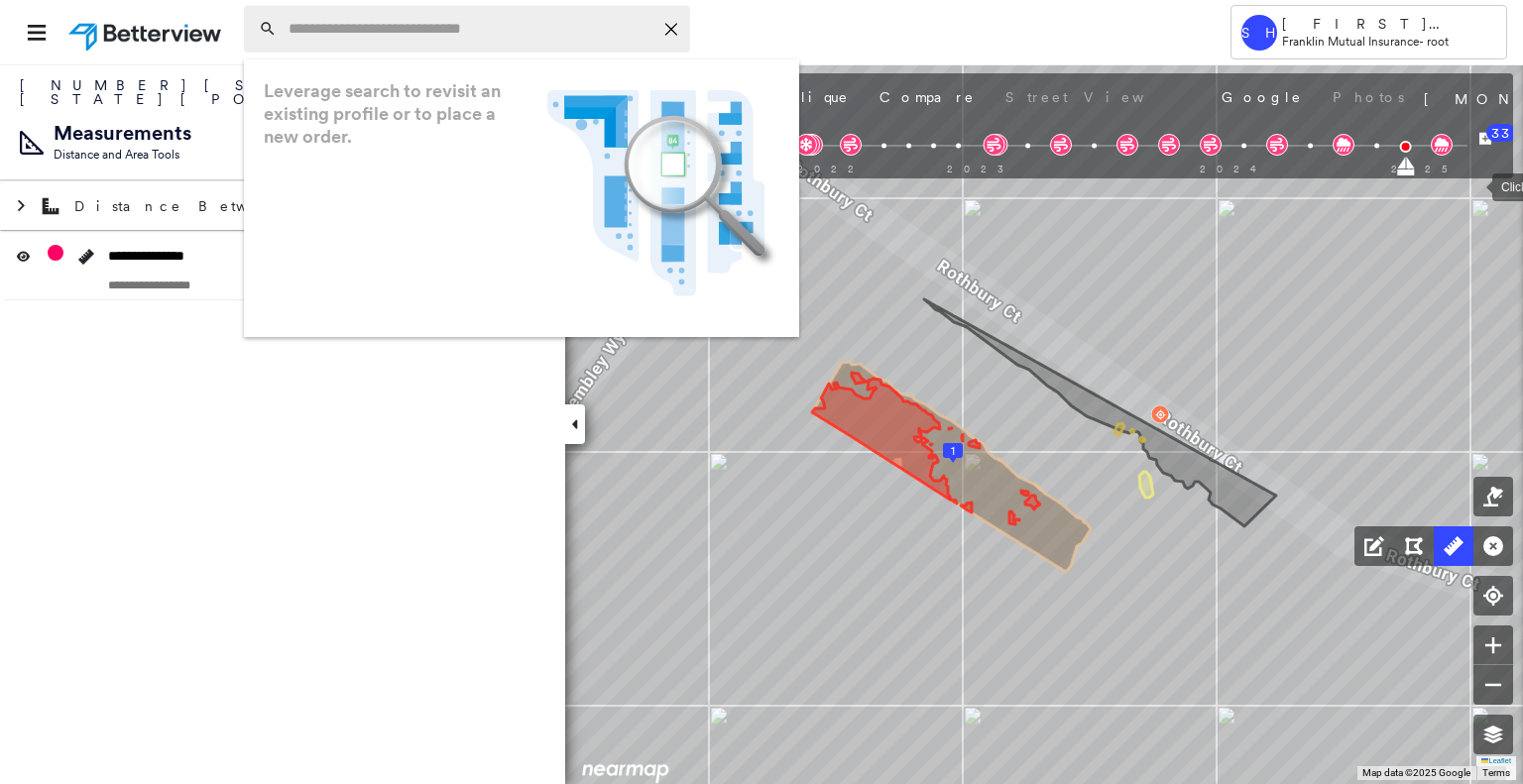 paste on "**********" 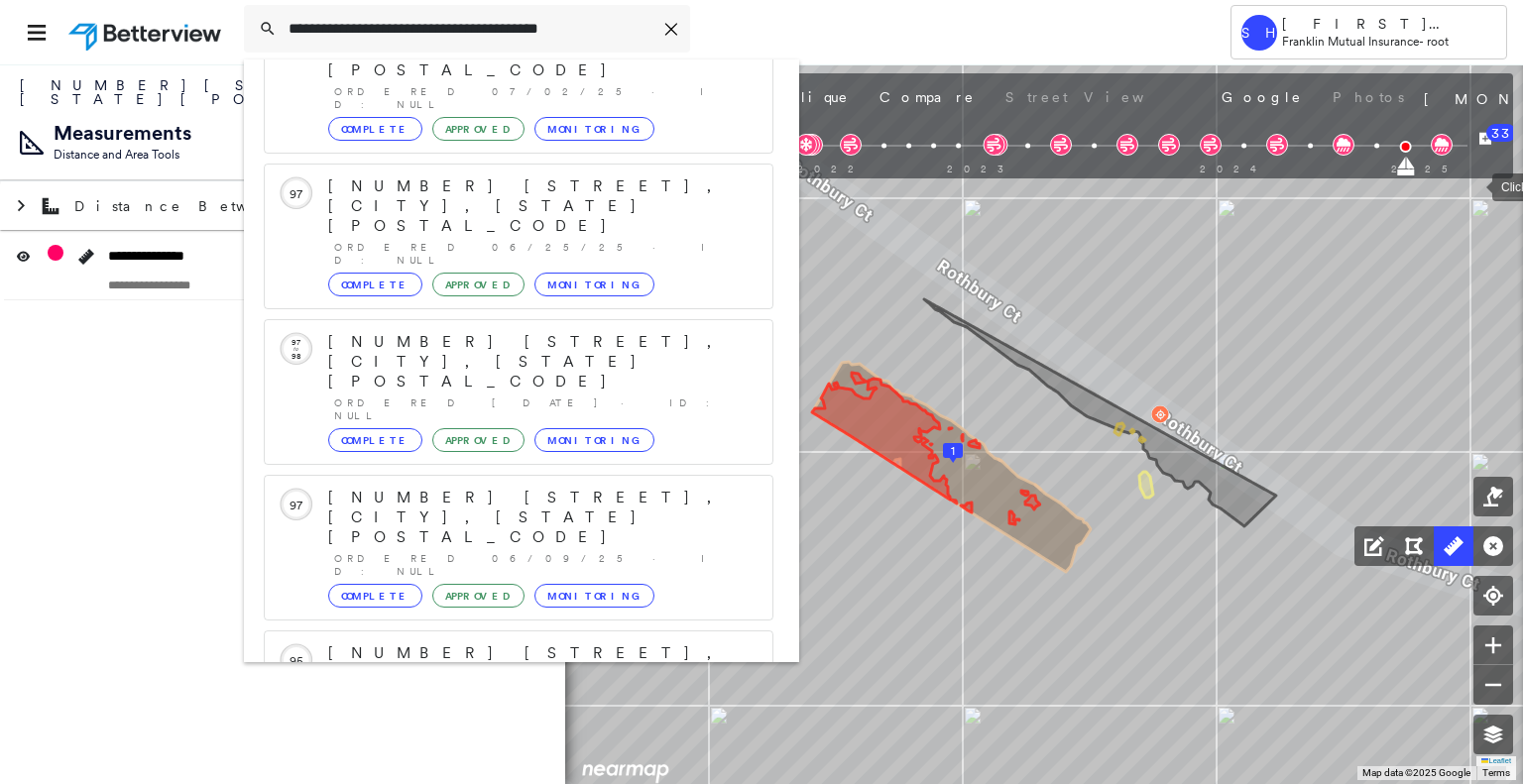 scroll, scrollTop: 250, scrollLeft: 0, axis: vertical 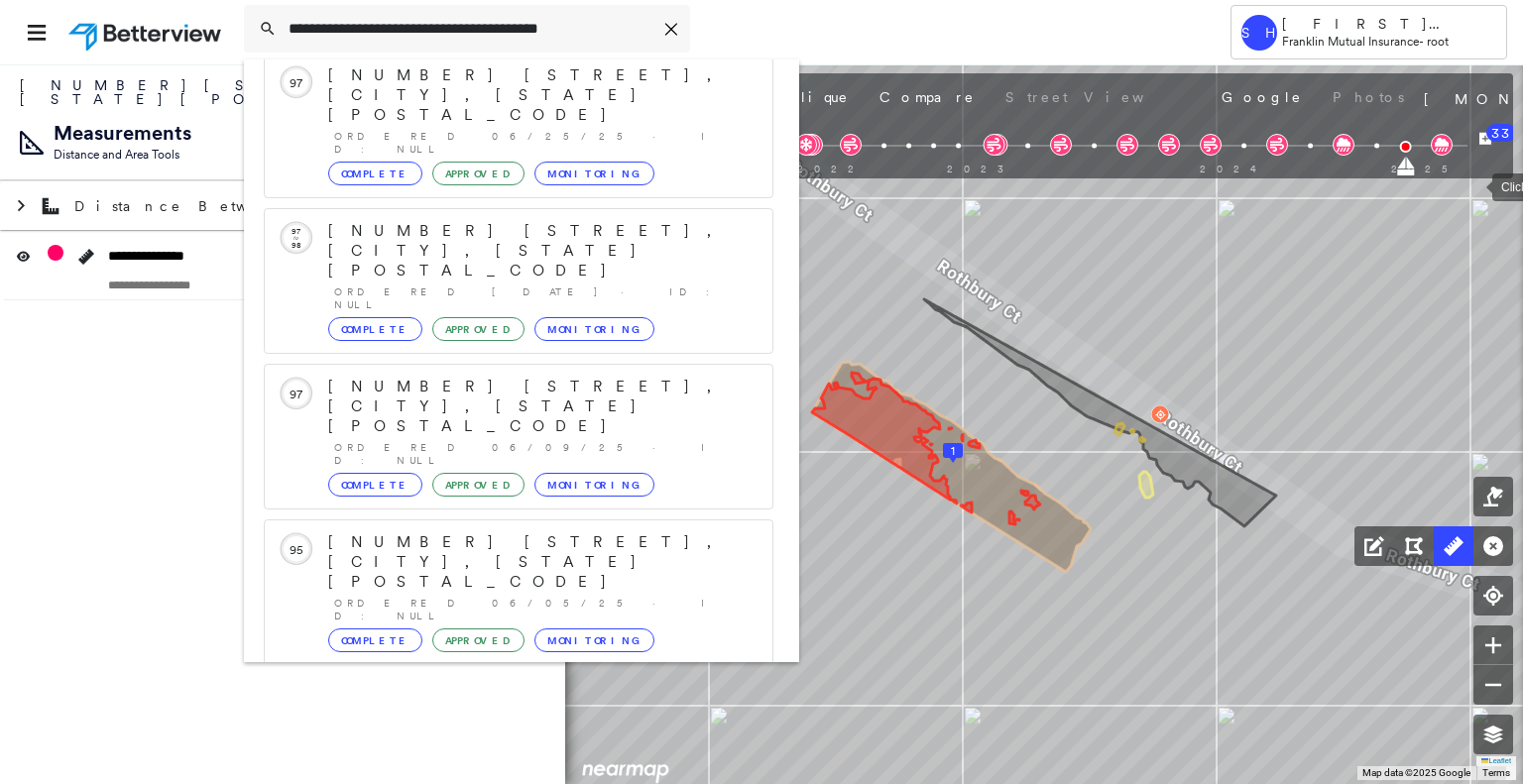 type on "**********" 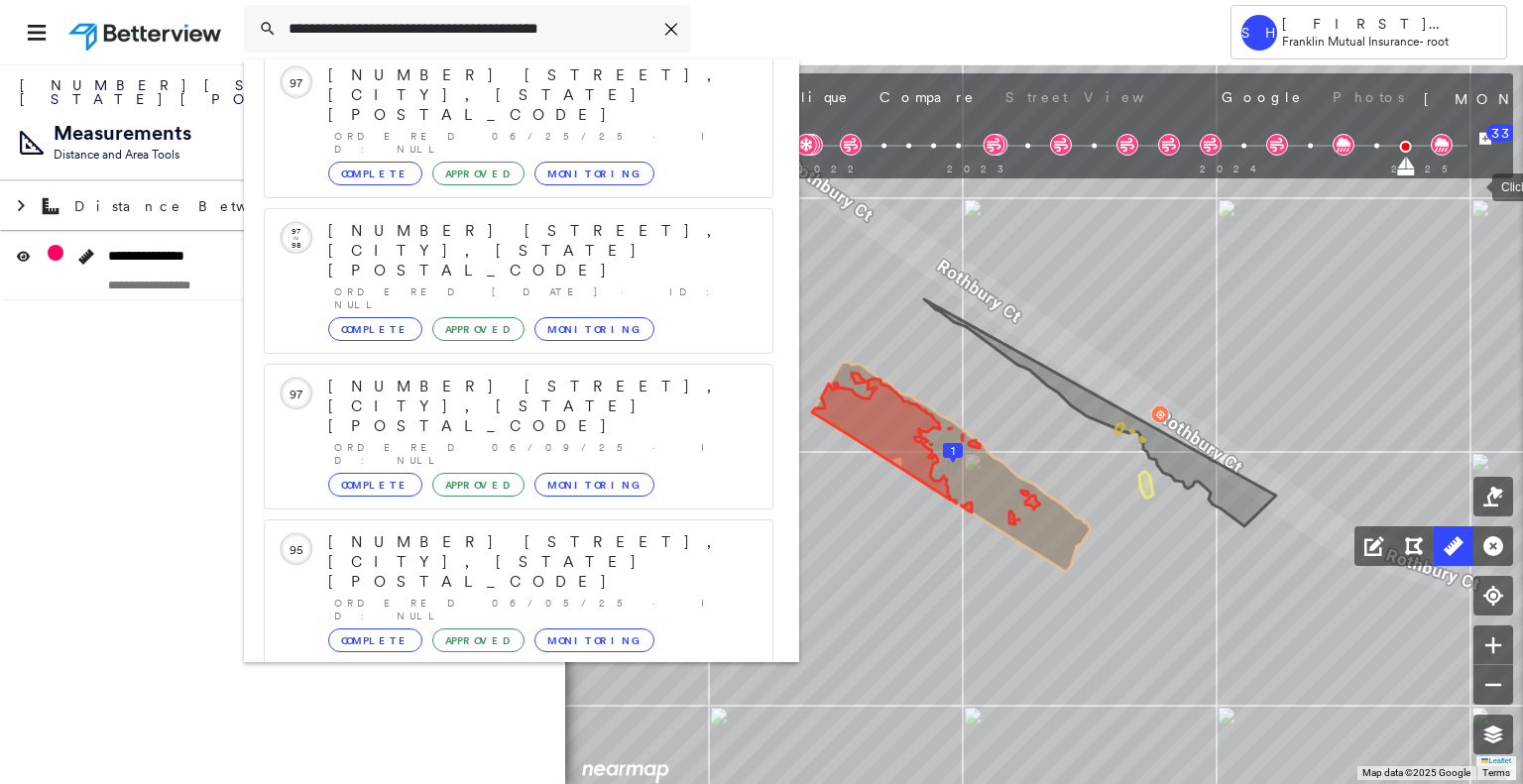 click on "[NUMBER] [STREET], [CITY], [STATE] [POSTAL_CODE] Group Created with Sketch." at bounding box center [519, 851] 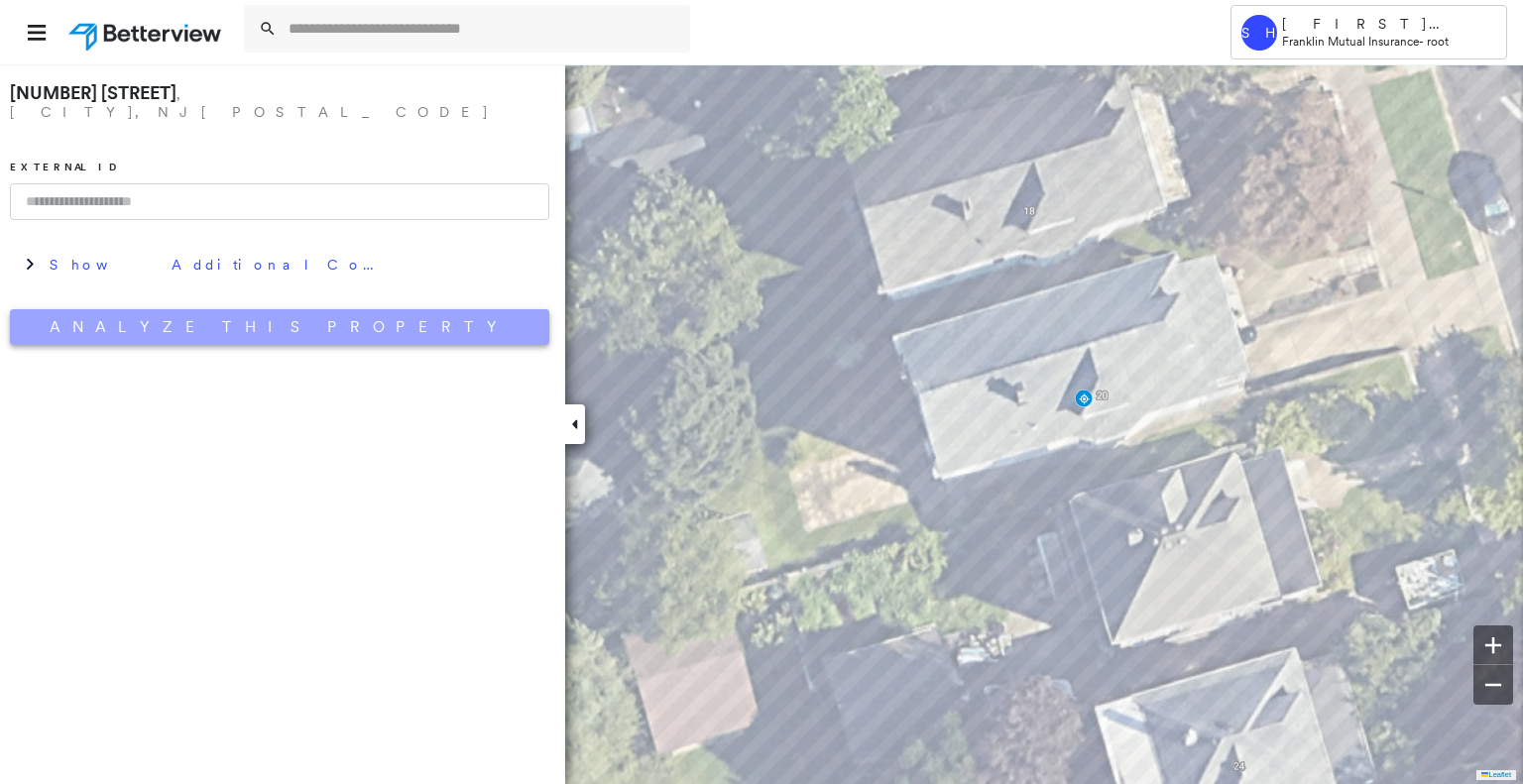 click on "Analyze This Property" at bounding box center (280, 327) 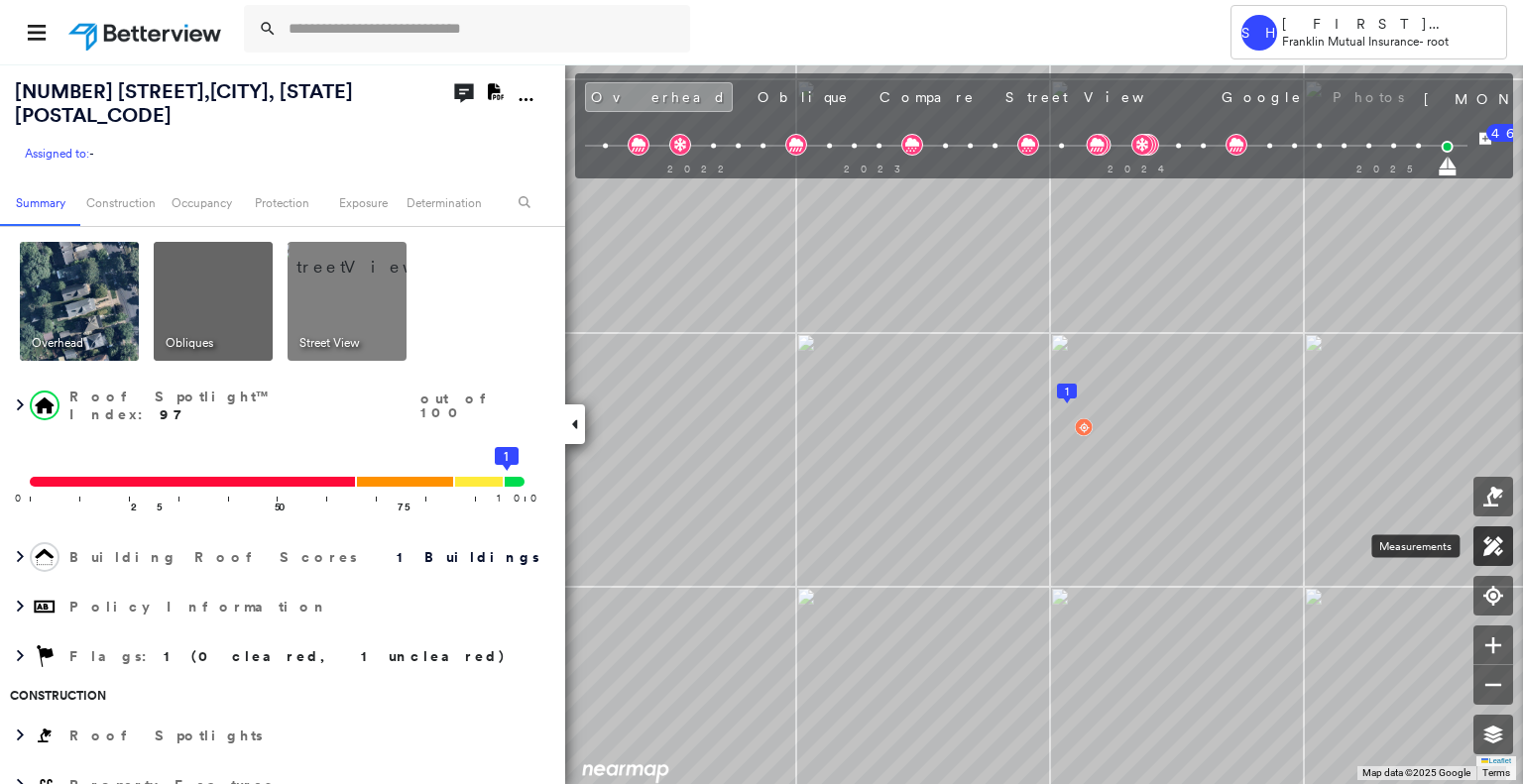 click at bounding box center [1493, 546] 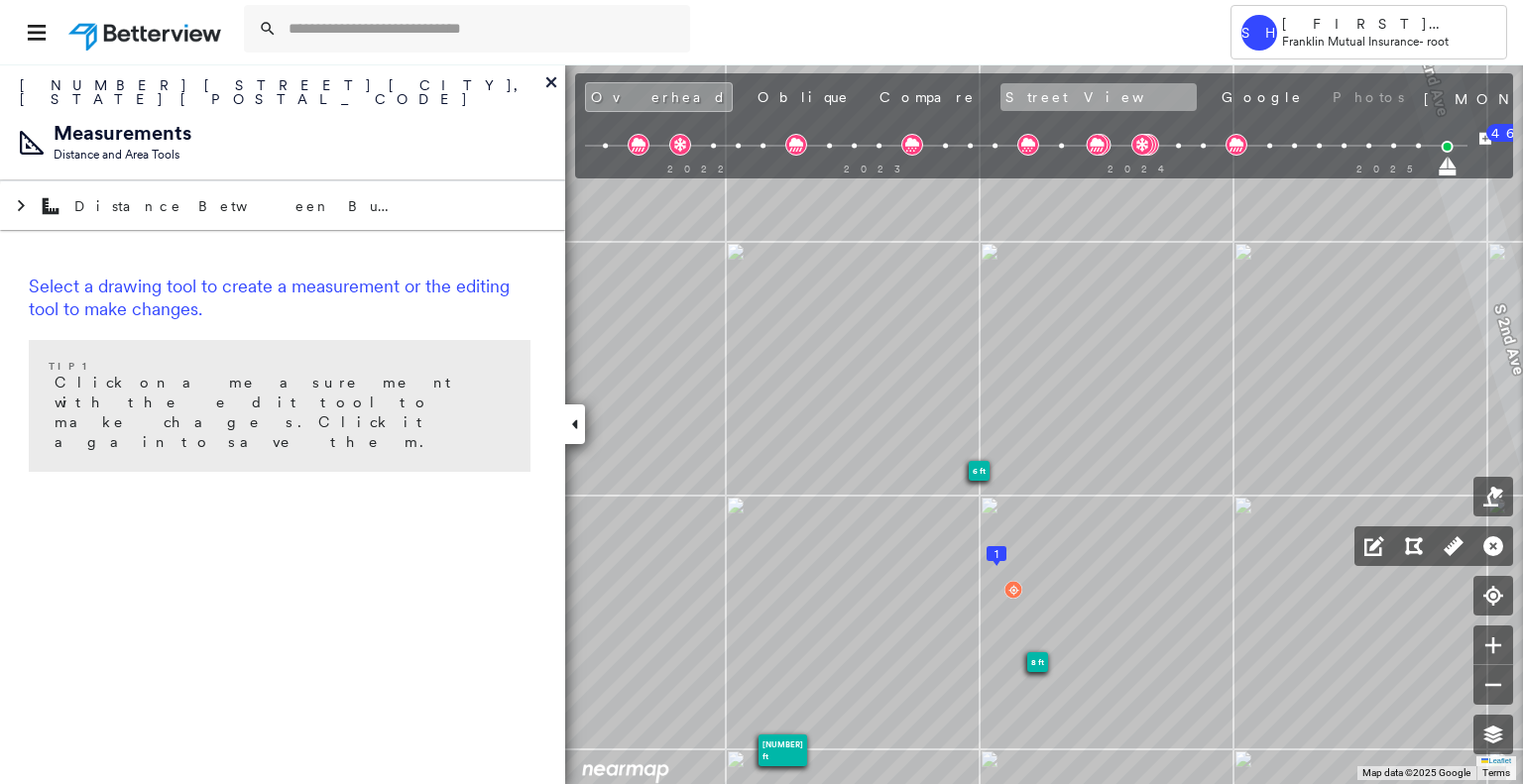 click on "Street View" at bounding box center (1099, 97) 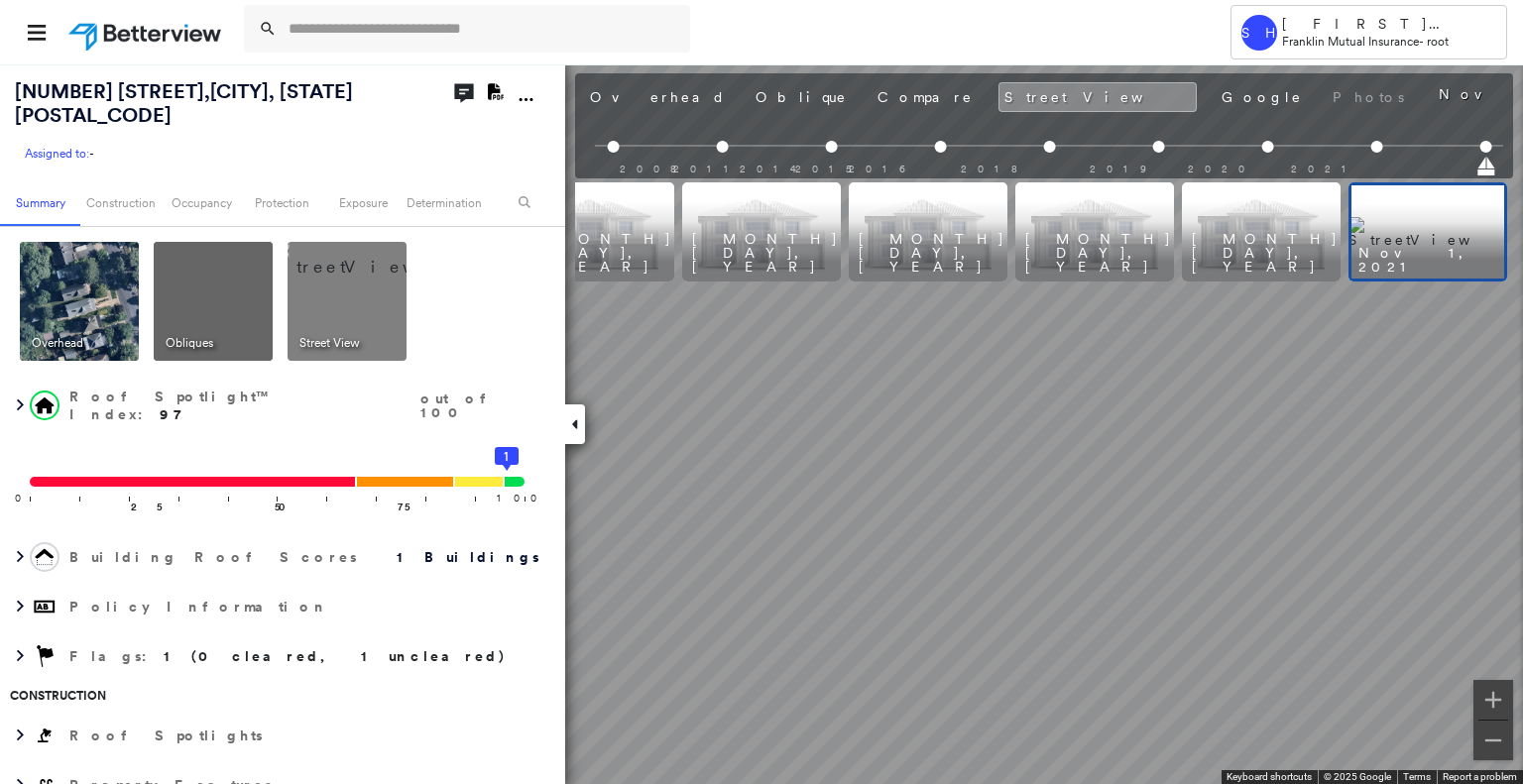 scroll, scrollTop: 0, scrollLeft: 560, axis: horizontal 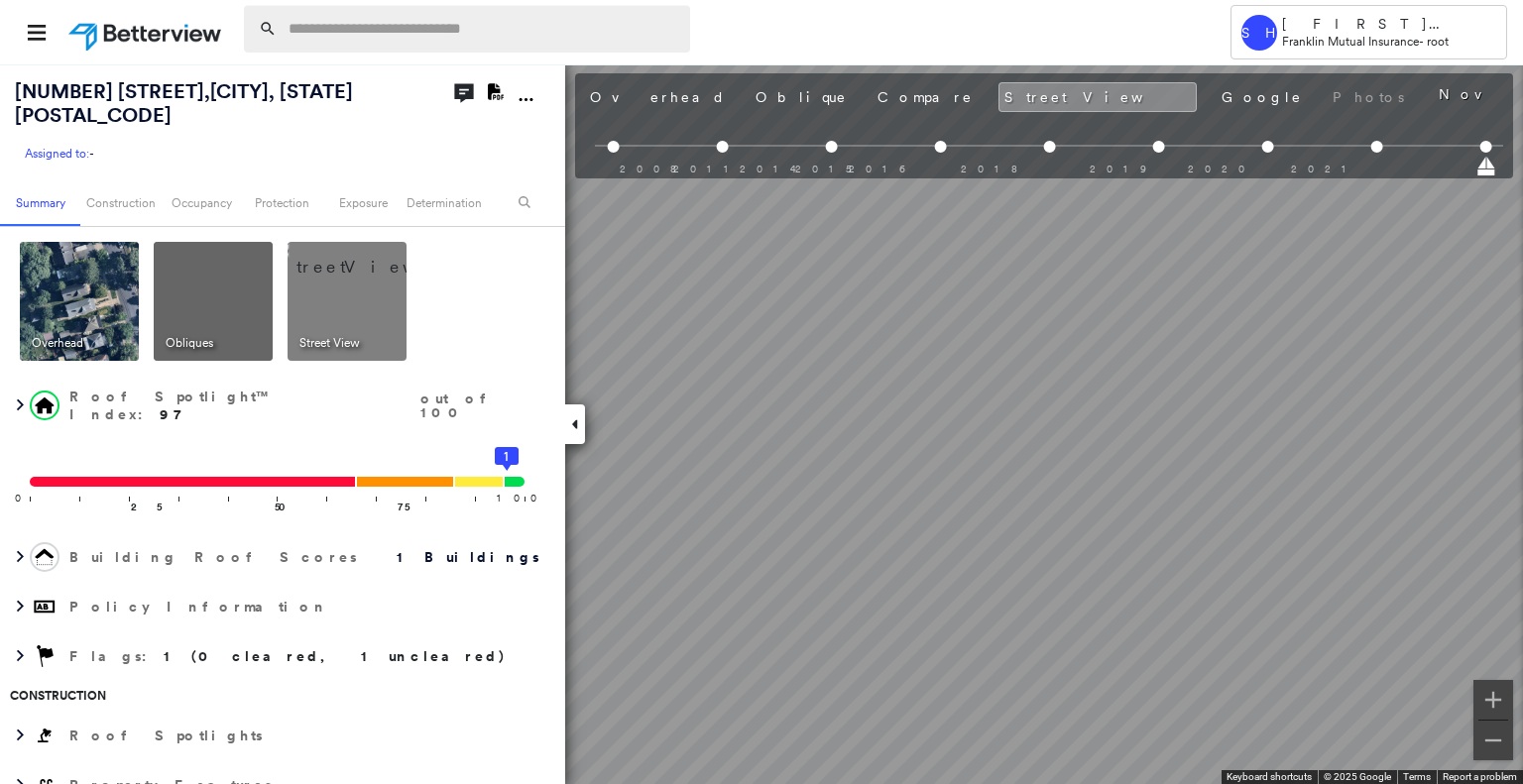 click at bounding box center [483, 29] 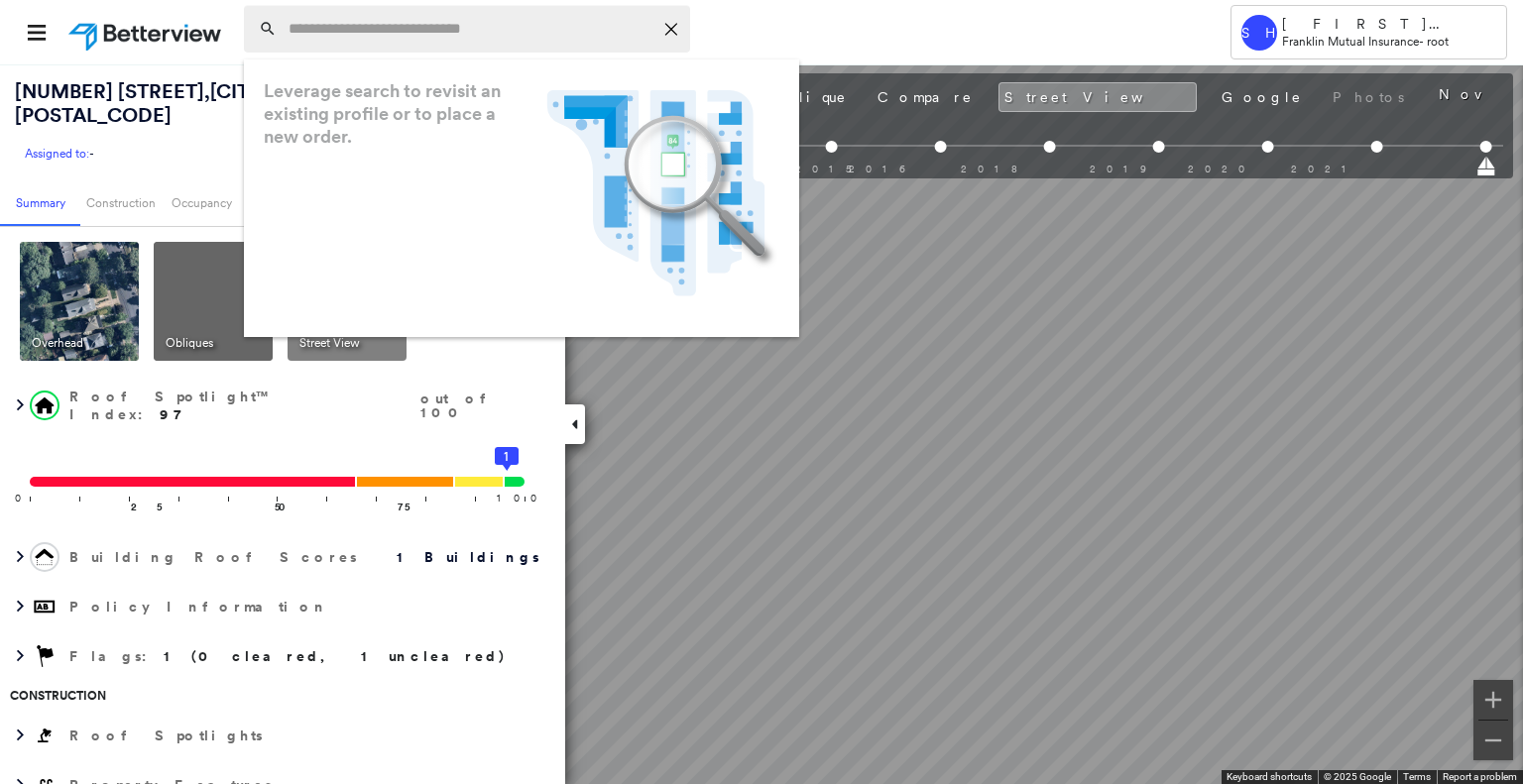 paste on "**********" 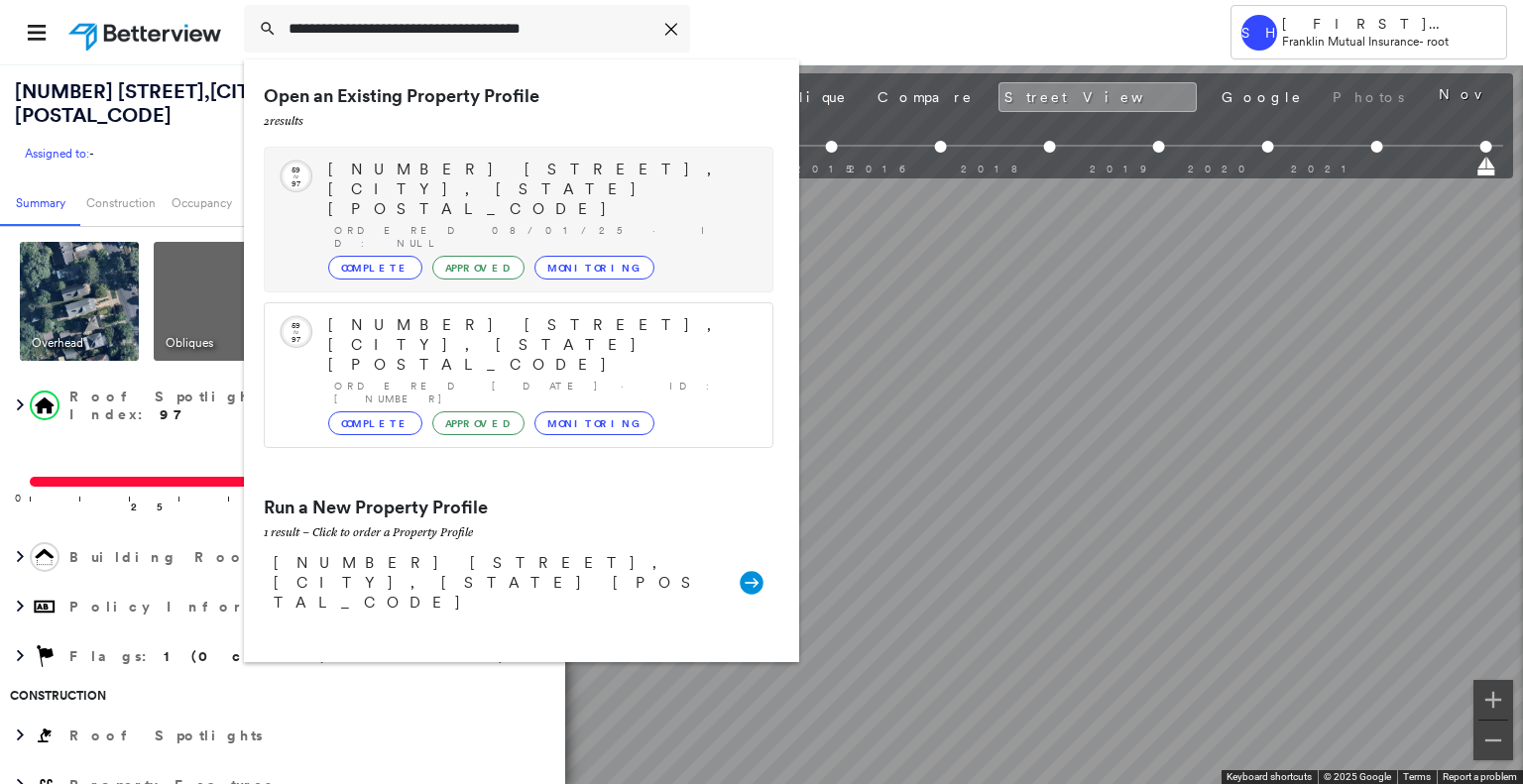 type on "**********" 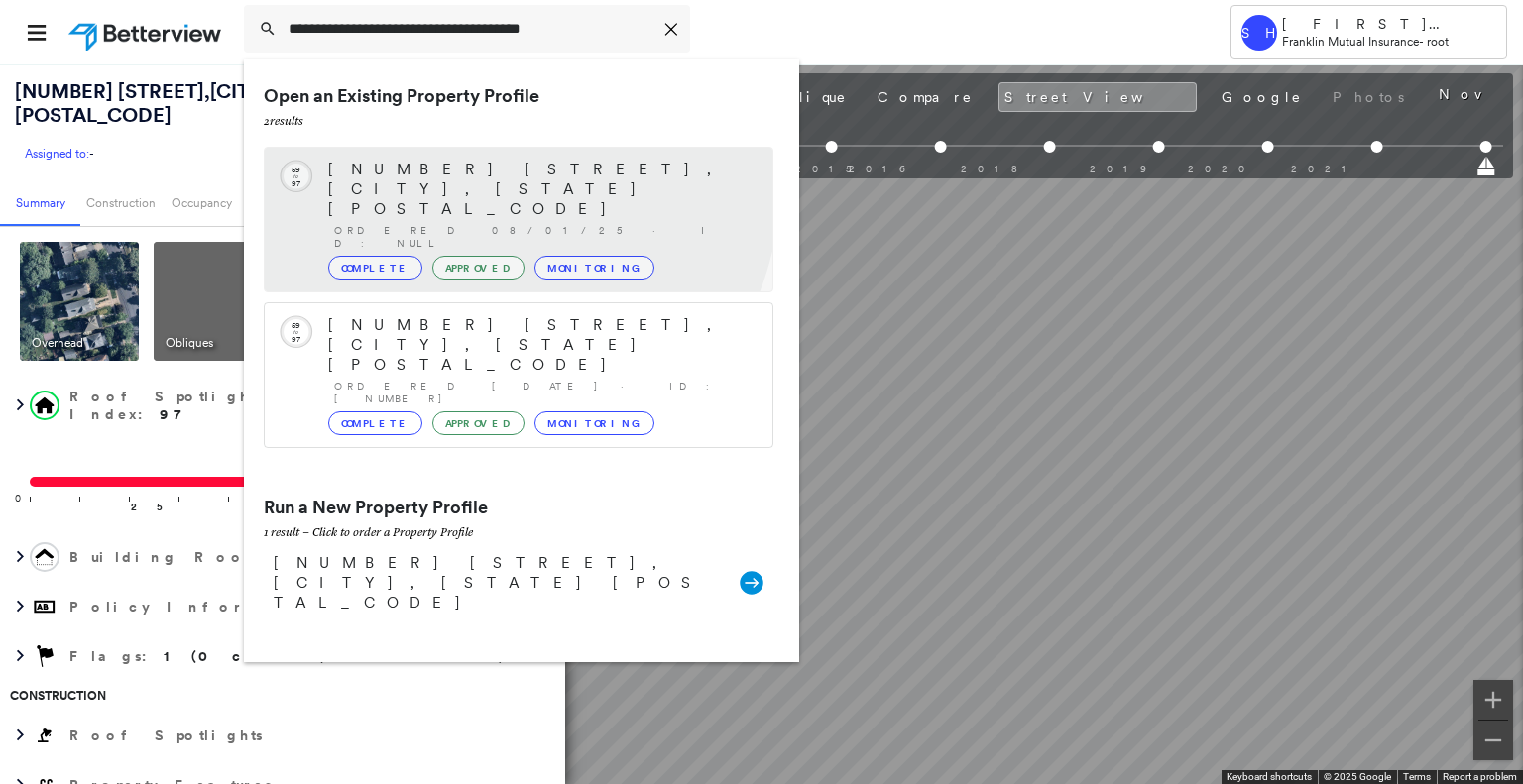 click on "[NUMBER] [STREET], [CITY], [STATE] [POSTAL_CODE]" at bounding box center [540, 189] 